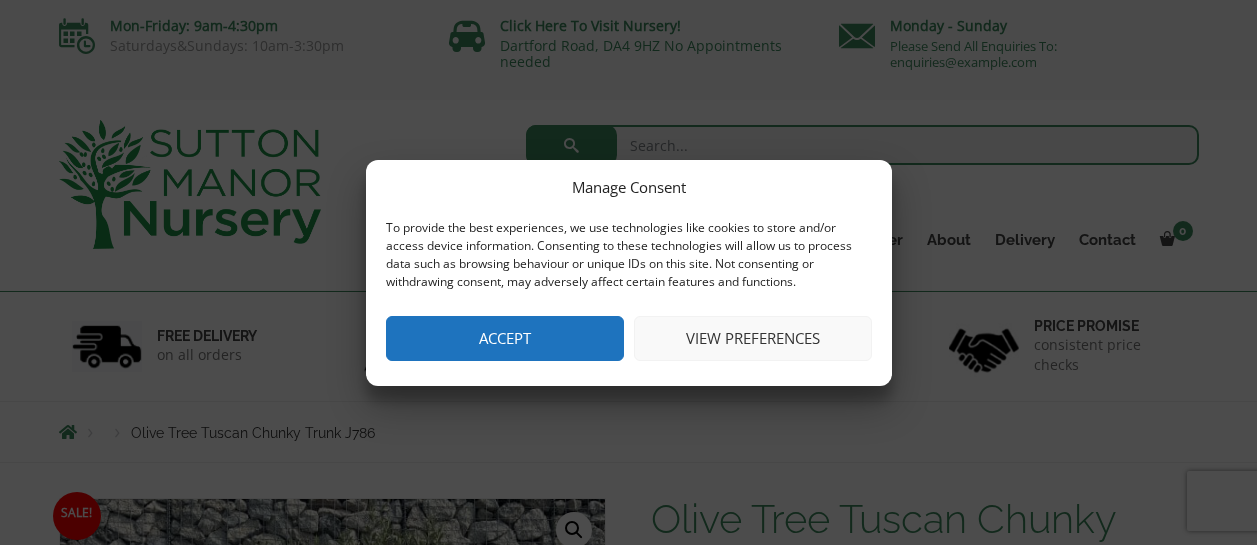 scroll, scrollTop: 0, scrollLeft: 0, axis: both 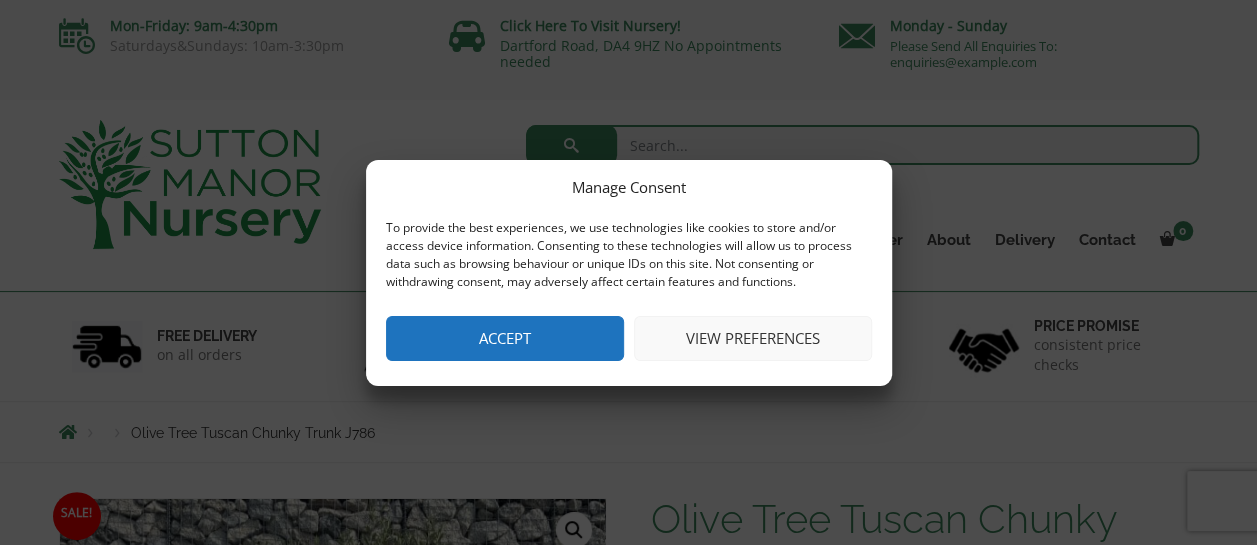 click on "Accept" at bounding box center [505, 338] 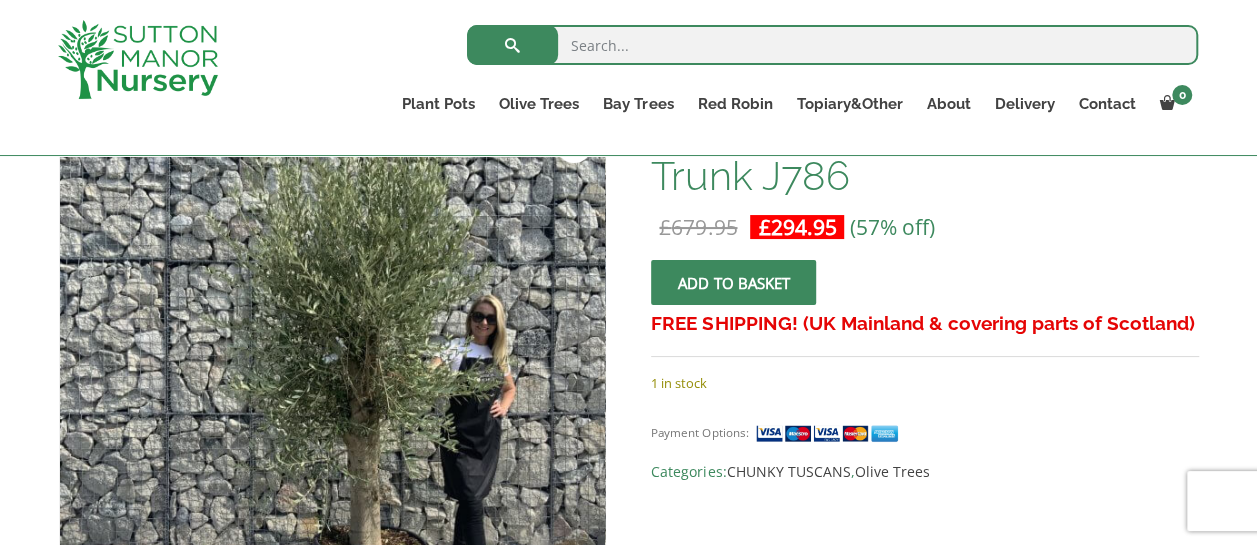 scroll, scrollTop: 347, scrollLeft: 0, axis: vertical 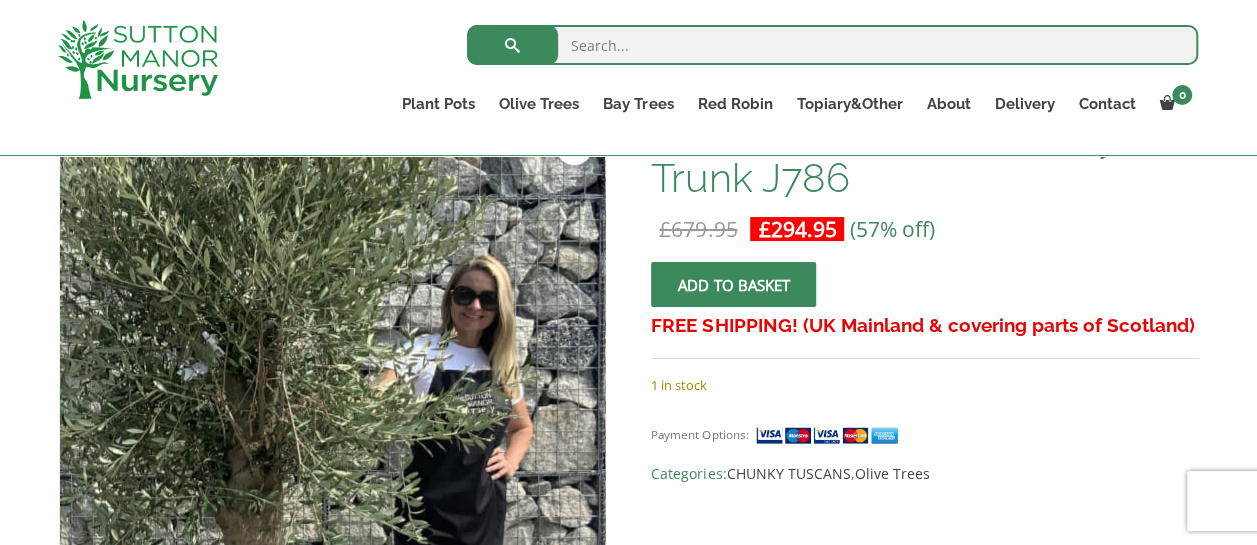 click at bounding box center [197, 424] 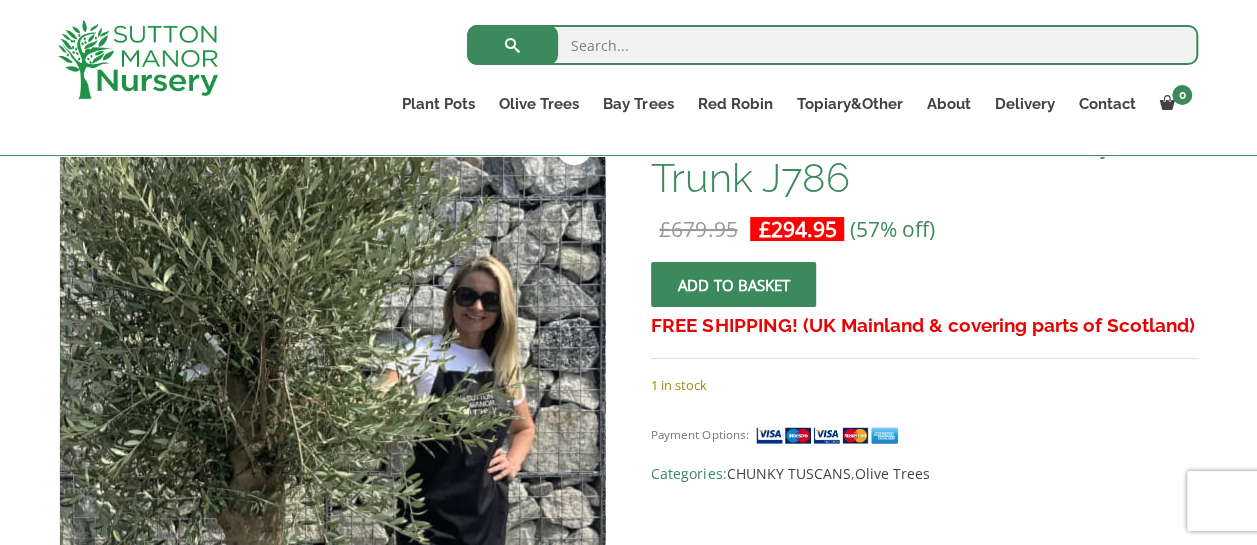 click at bounding box center (199, 425) 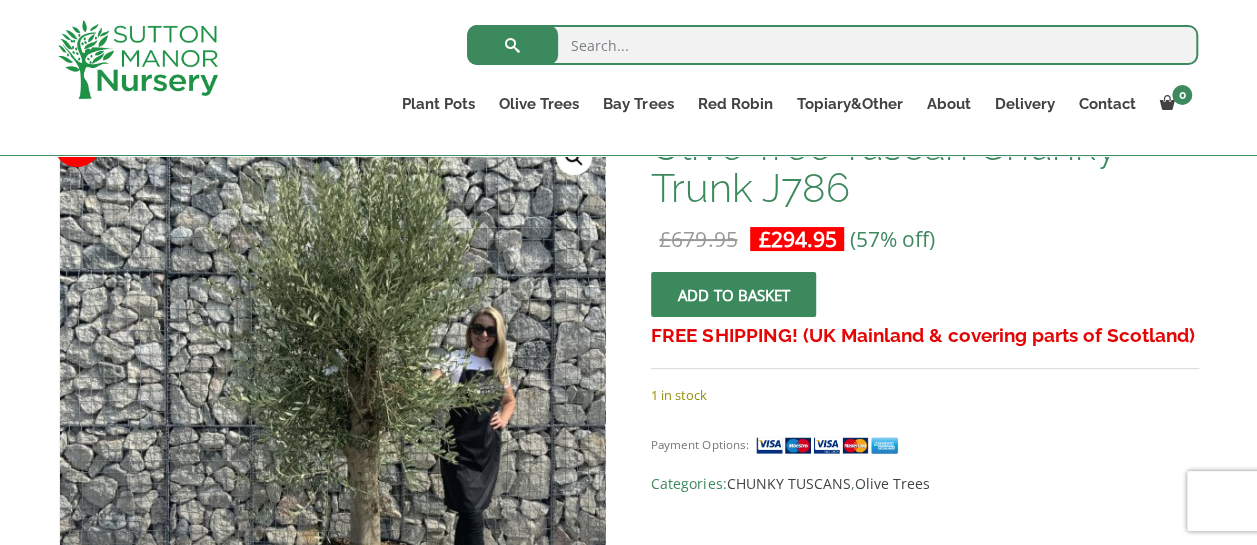 scroll, scrollTop: 327, scrollLeft: 0, axis: vertical 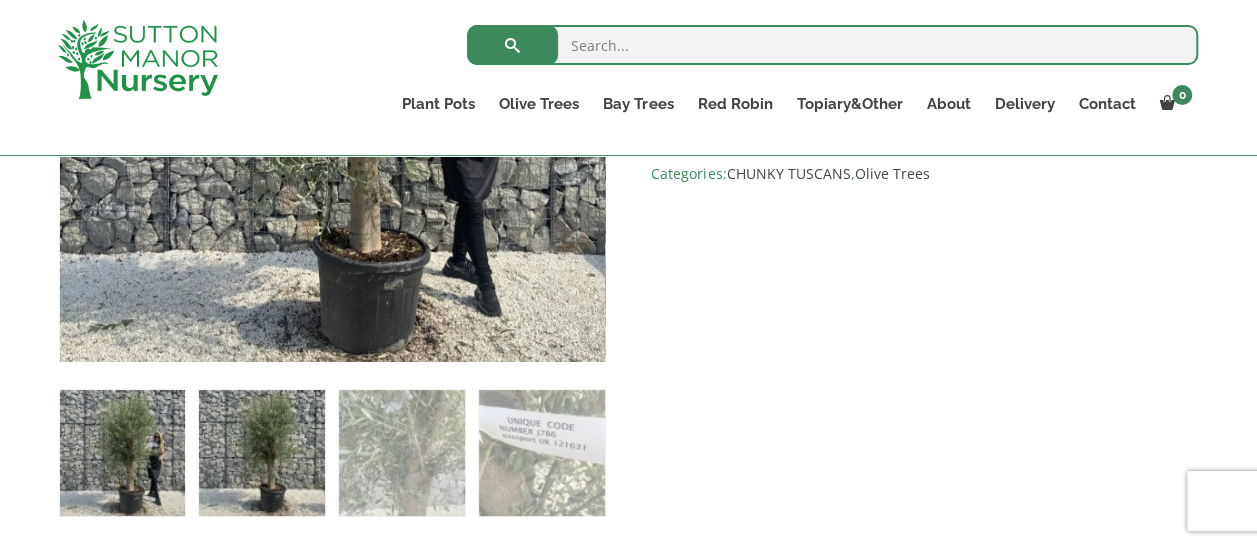 click at bounding box center [261, 452] 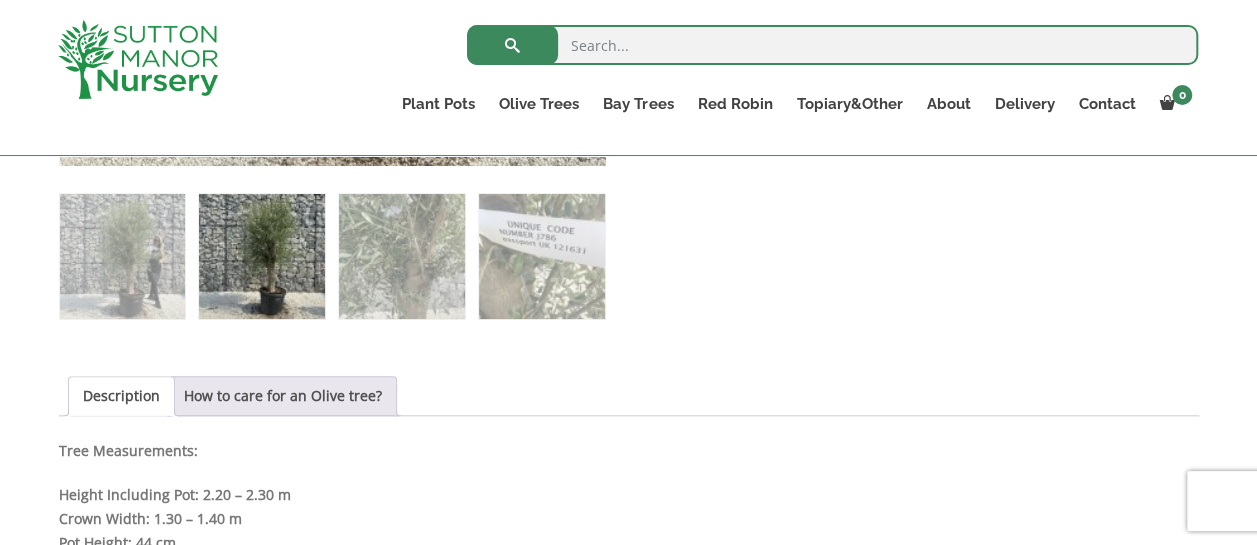 scroll, scrollTop: 852, scrollLeft: 0, axis: vertical 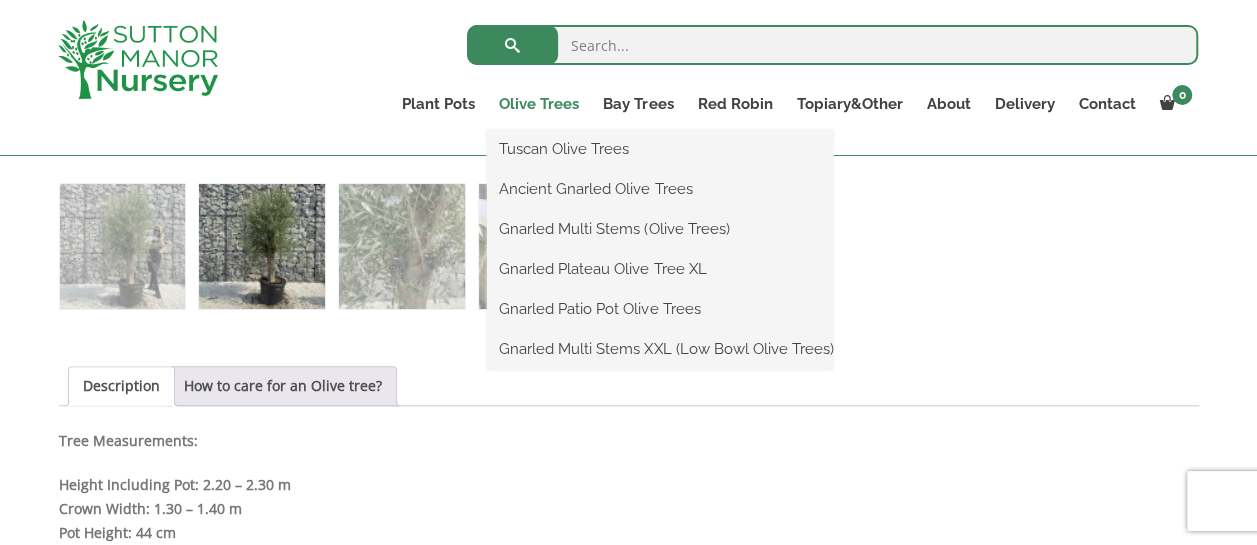 click on "Olive Trees" at bounding box center (539, 104) 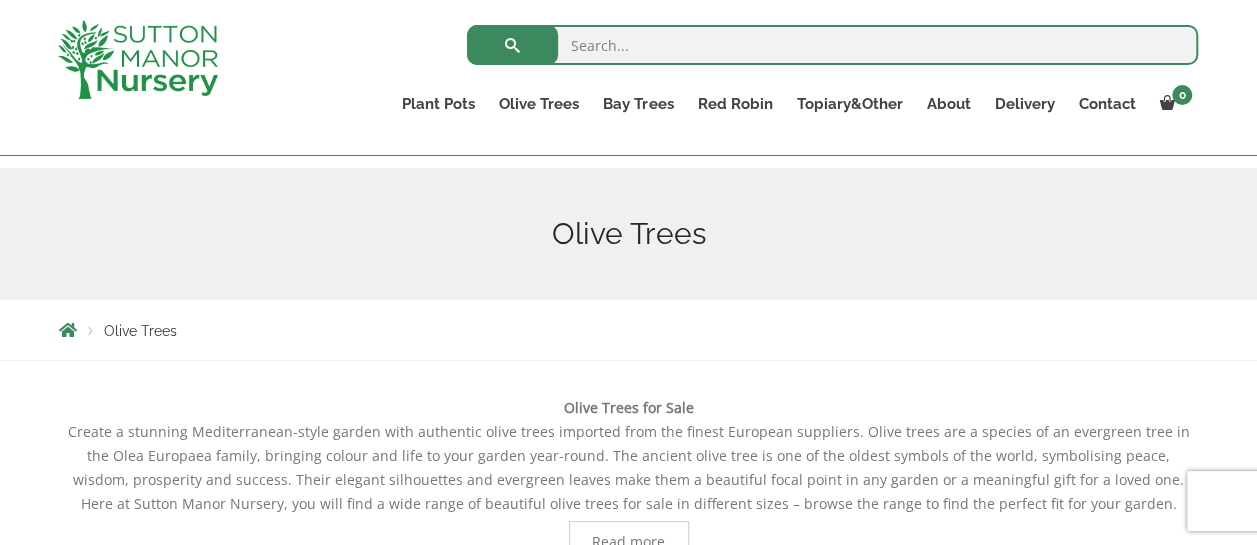 scroll, scrollTop: 0, scrollLeft: 0, axis: both 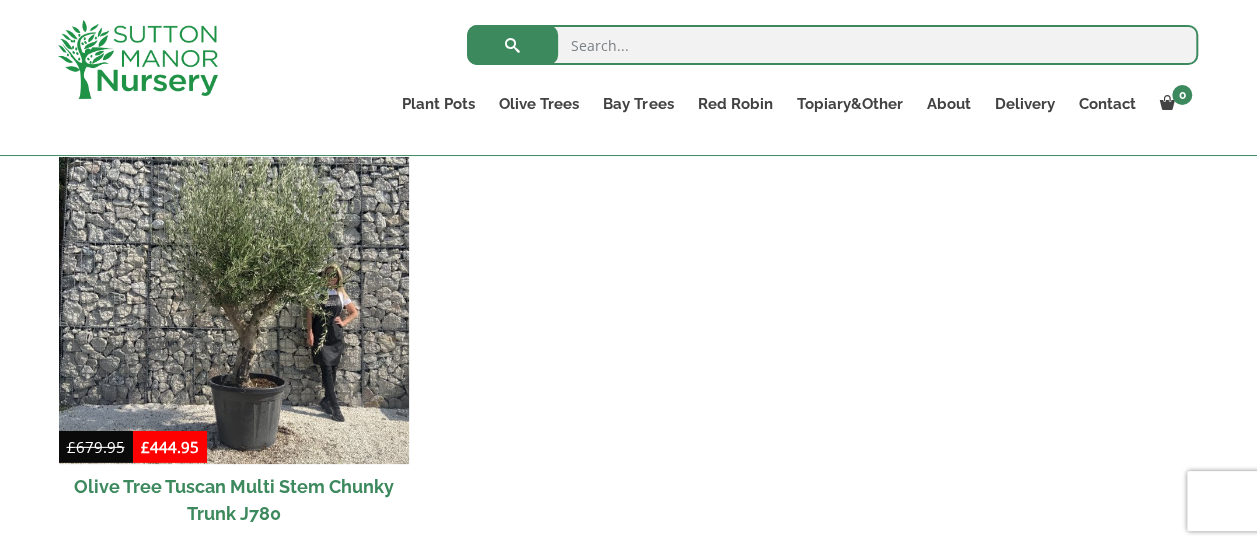 click on "Tuscan Olive Trees  (15)
All Gnarled Olive Trees  (205)
Sale!
£ 679.95   Original price was: £679.95. £ 544.95 Current price is: £544.95.   (20% off)
Olive Tree Tuscan Multi Stem Chunky Trunk XXL J781  Add to basket
Sale!
£ 679.95   Original price was: £679.95. £ 544.95 Current price is: £544.95.   (20% off)
Olive Tree Tuscan Multi Stem Chunky Trunk XXL J774  Add to basket
Sale!
£ 679.95   Original price was: £679.95. £ 444.95 Current price is: £444.95.   (35% off)
Olive Tree Tuscan Multi Stem Chunky Trunk J771  Add to basket
Sale!
£ 679.95   Original price was: £679.95. £ 444.95 Current price is: £444.95.   (35% off)
Olive Tree Tuscan Multi Stem Chunky Trunk J768  Add to basket
Sale!
£ 679.95   Original price was: £679.95. £" at bounding box center (629, -655) 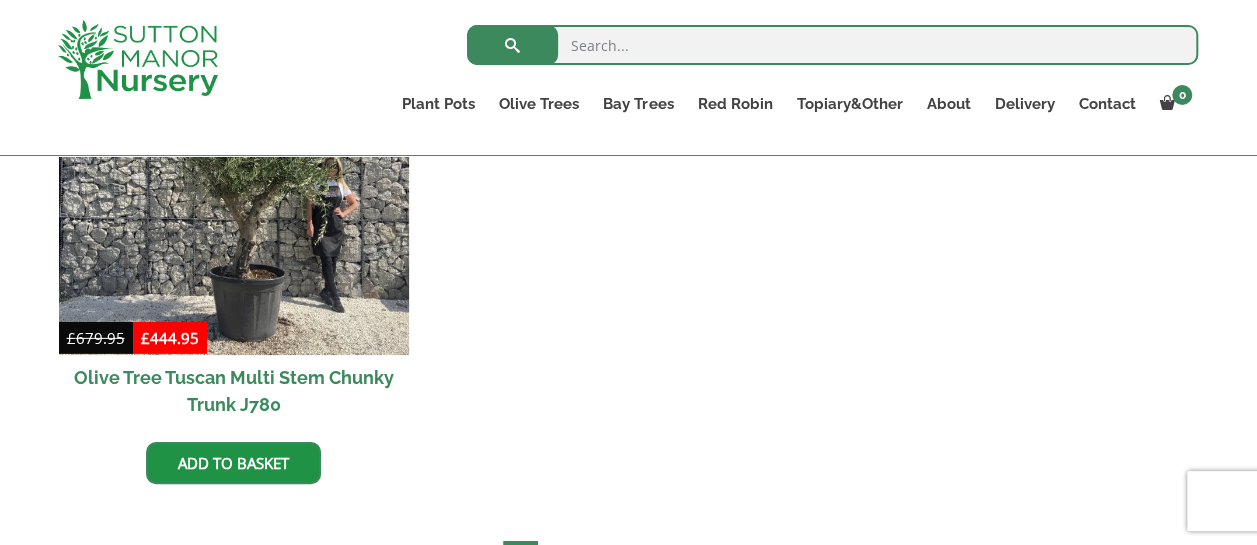 scroll, scrollTop: 2932, scrollLeft: 0, axis: vertical 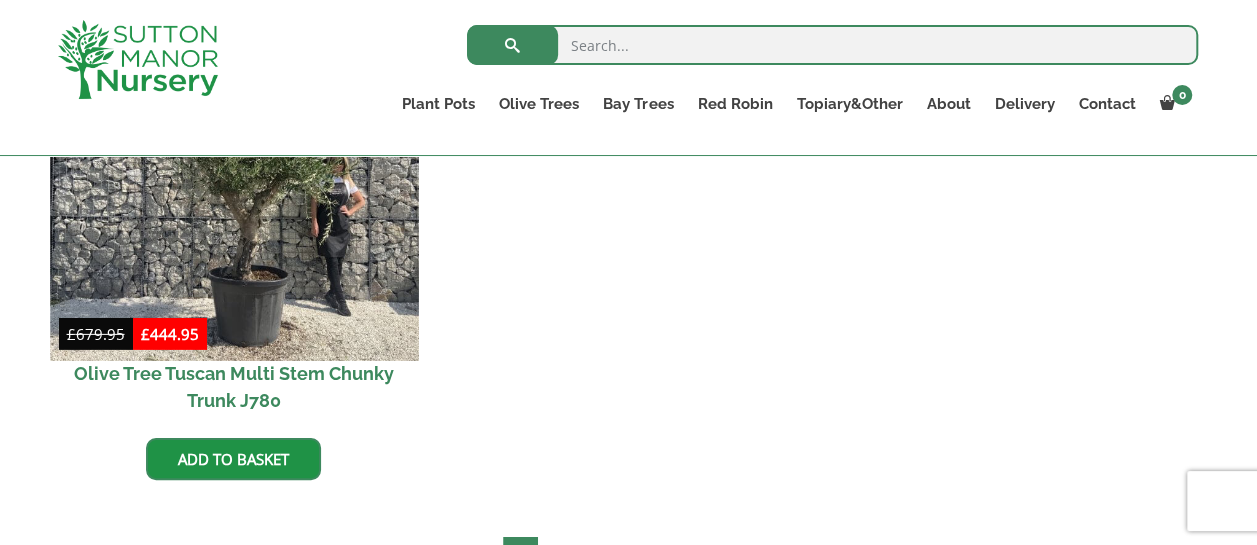 click at bounding box center [234, 176] 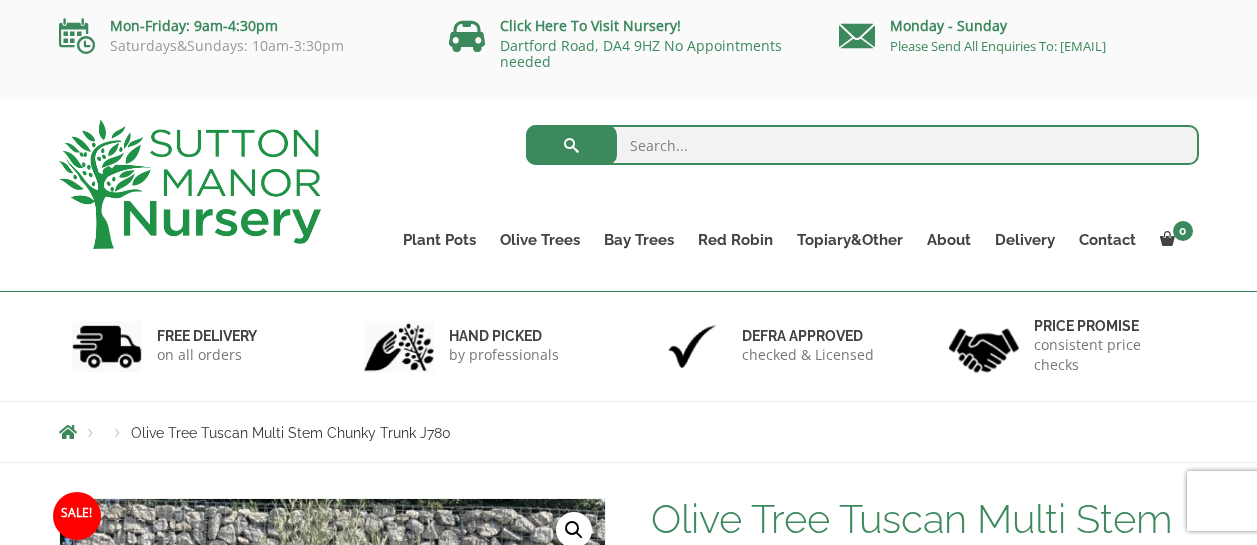 scroll, scrollTop: 31, scrollLeft: 0, axis: vertical 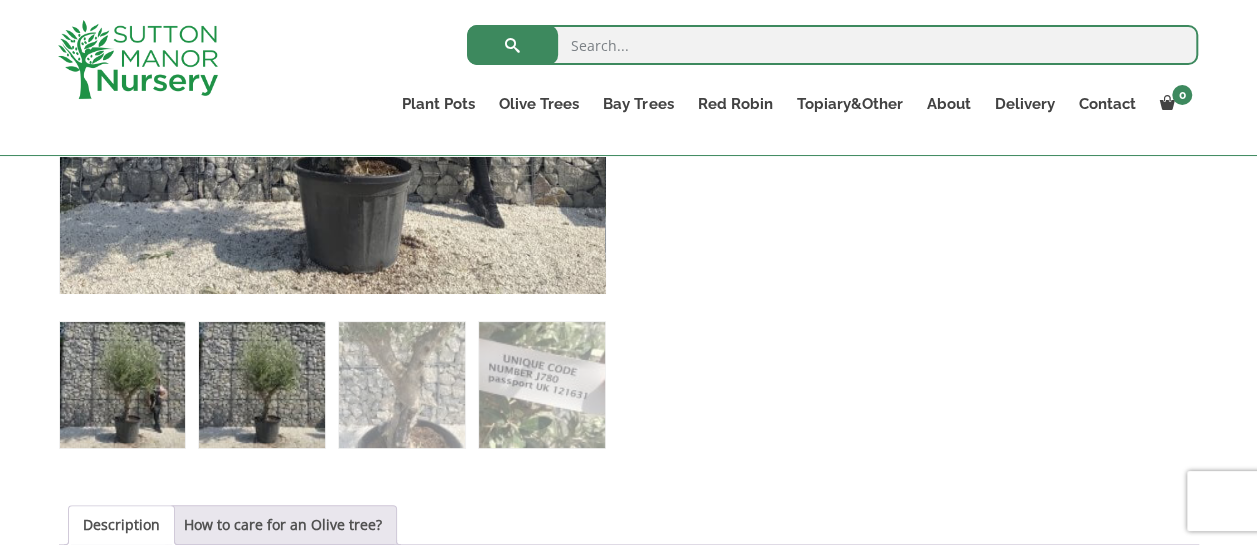 click at bounding box center [261, 384] 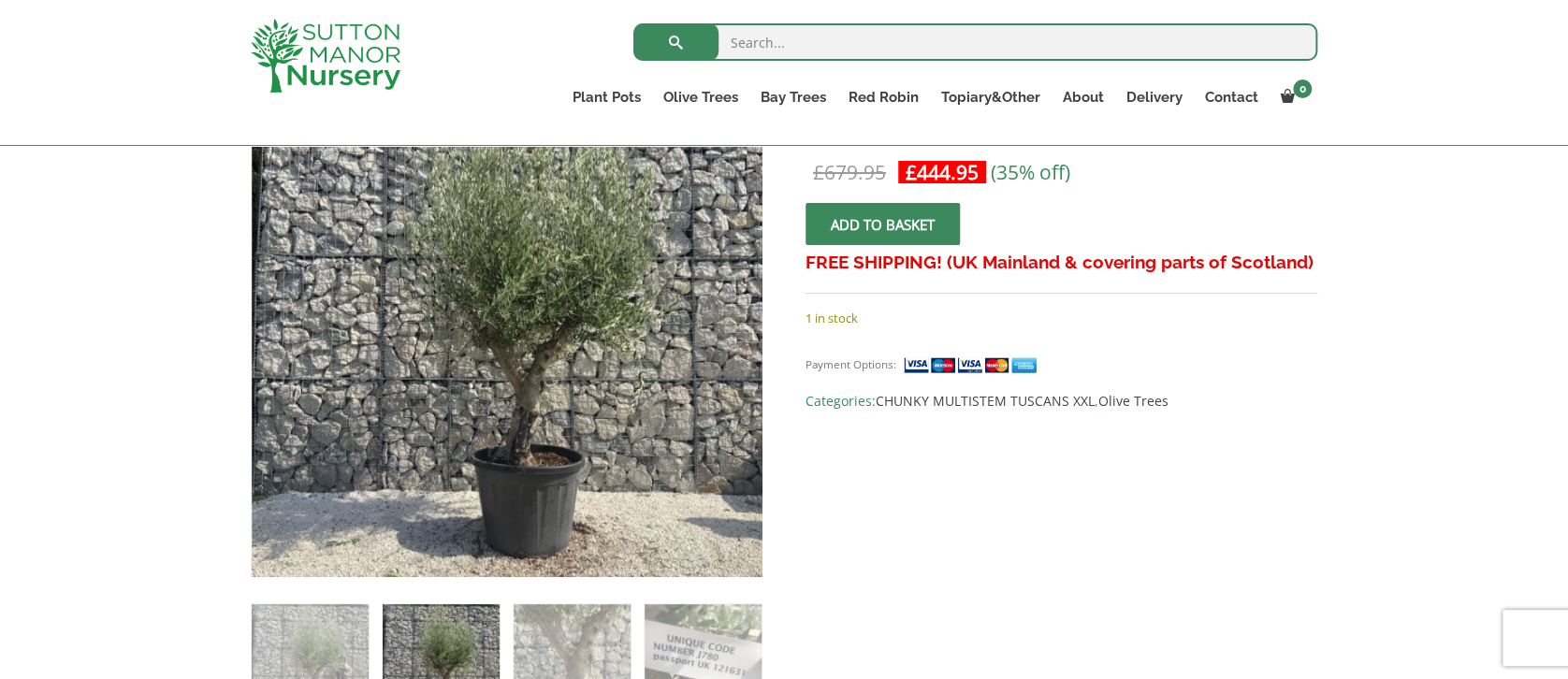 scroll, scrollTop: 336, scrollLeft: 0, axis: vertical 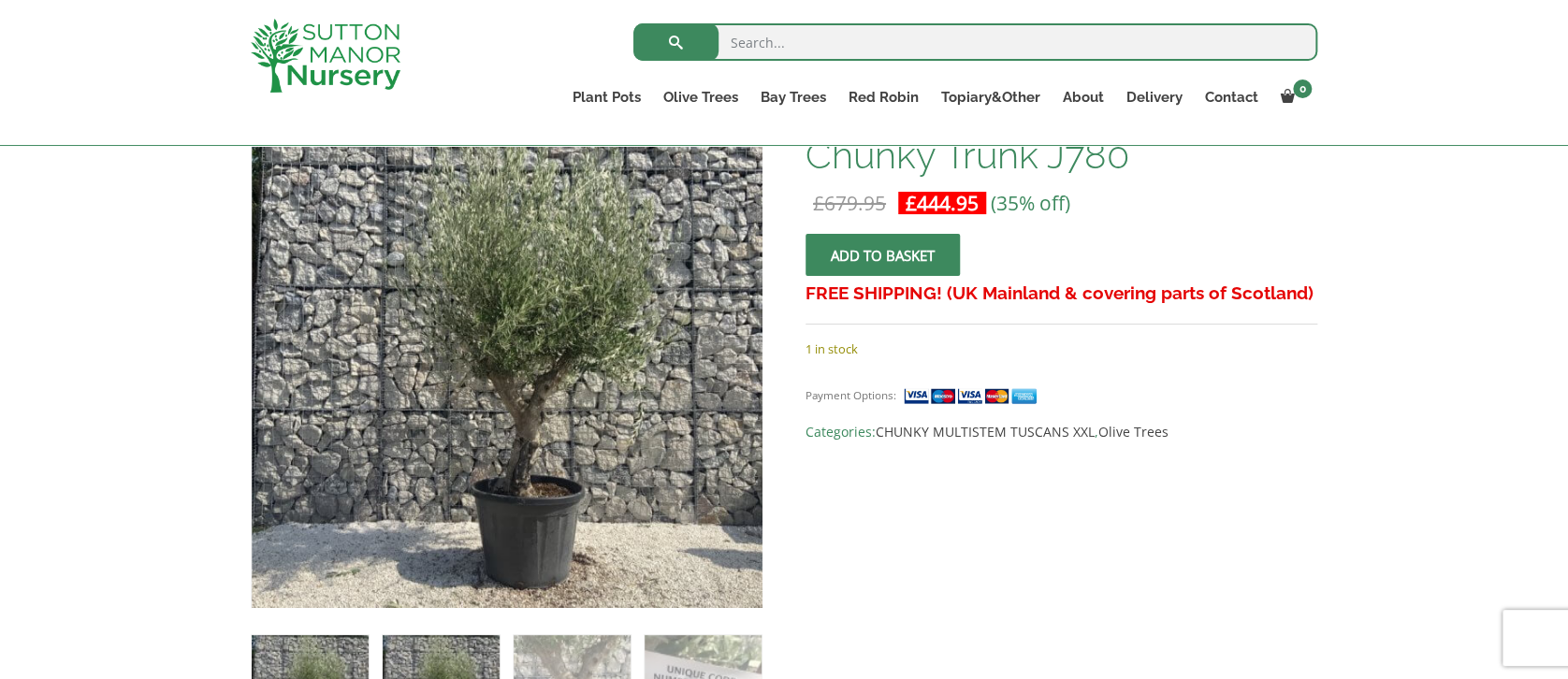 click at bounding box center (310, 693) 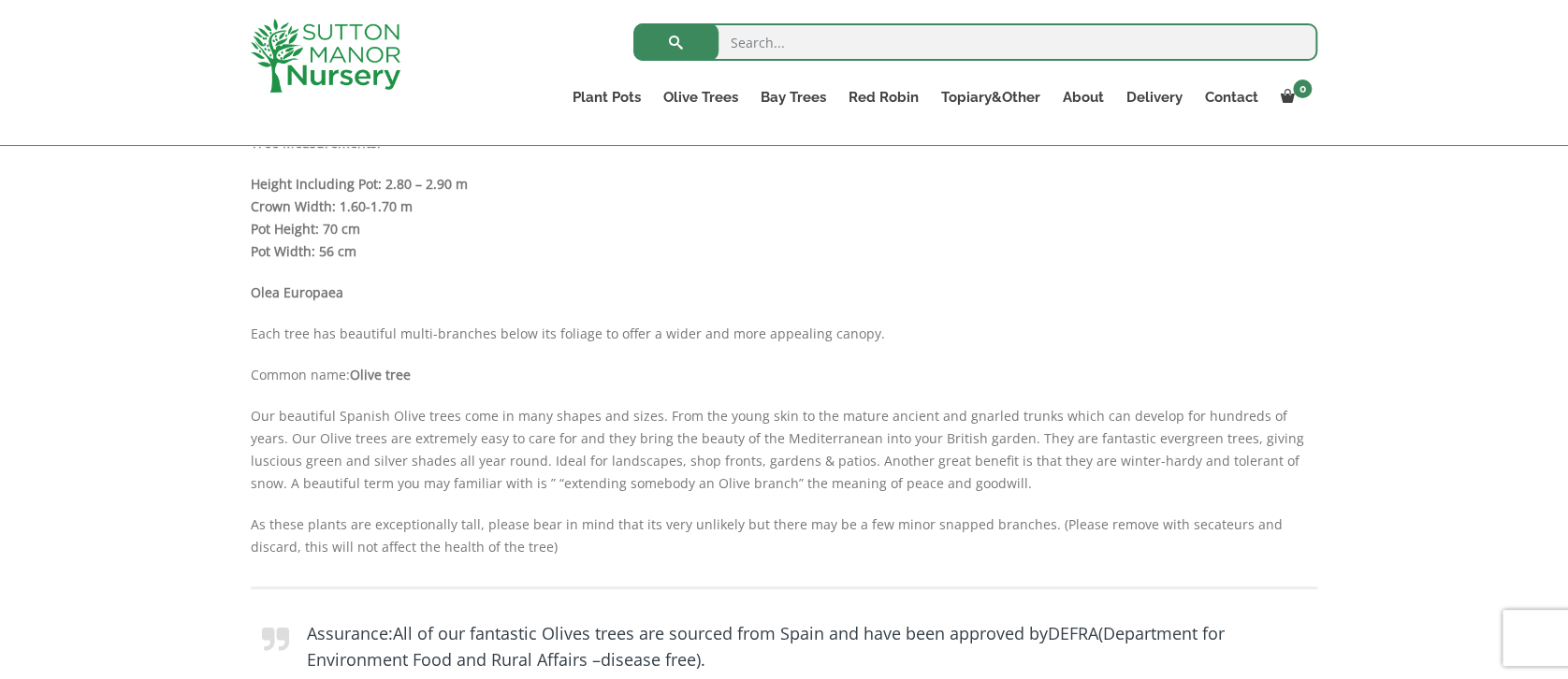scroll, scrollTop: 1067, scrollLeft: 0, axis: vertical 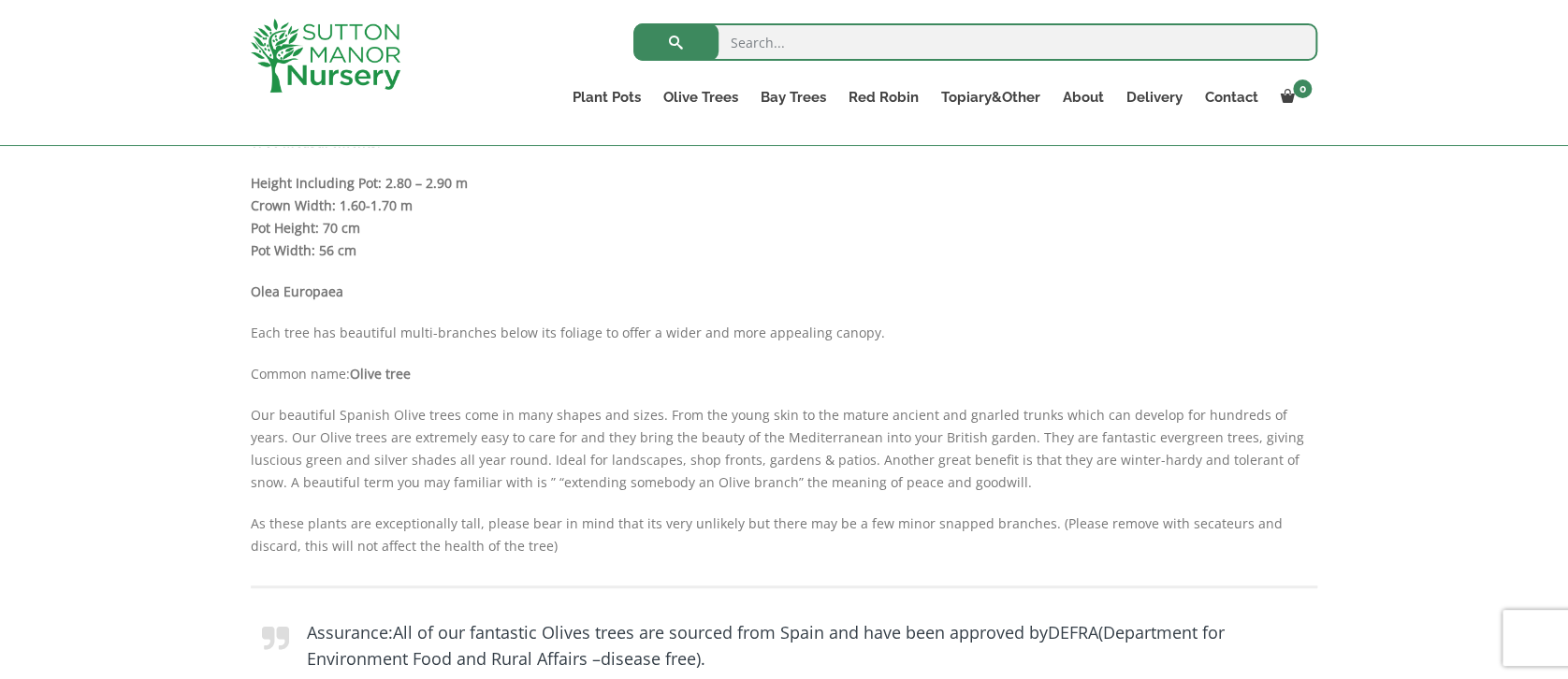 click on "Sale!
🔍
Olive Tree Tuscan Multi Stem Chunky Trunk J780 £ 679.95   Original price was: £679.95. £ 444.95 Current price is: £444.95.   (35% off)
FREE SHIPPING! (UK Mainland & covering parts of Scotland)
1 in stock
Olive Tree Tuscan Multi Stem Chunky Trunk J780 quantity
Add to basket
Payment Options:
Categories:  CHUNKY MULTISTEM TUSCANS XXL ,  Olive Trees
Description
How to care for an Olive tree?
Description
Tree Measurements:
Height Including Pot: 2.80 – 2.90 m
Crown Width: 1.60-1.70 m
Pot Height: 70 cm
Pot Width: 56 cm
Olea Europaea
Each tree has beautiful multi-branches below its foliage to offer a wider and more appealing canopy.
Common name:  Olive tree
Assurance:  All of our fantastic Olives trees are sourced from Spain and have been approved by  DEFRA  disease free )." at bounding box center (784, 382) 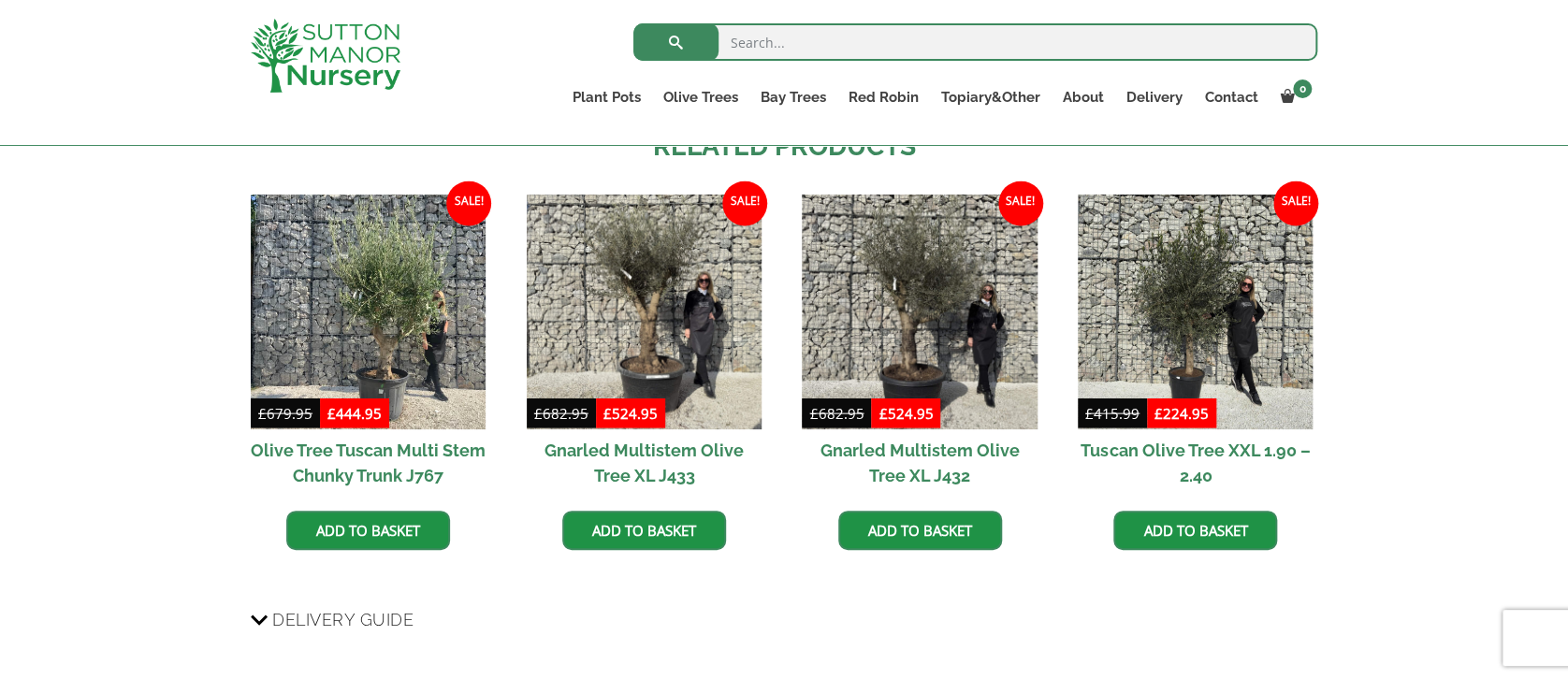 scroll, scrollTop: 1818, scrollLeft: 0, axis: vertical 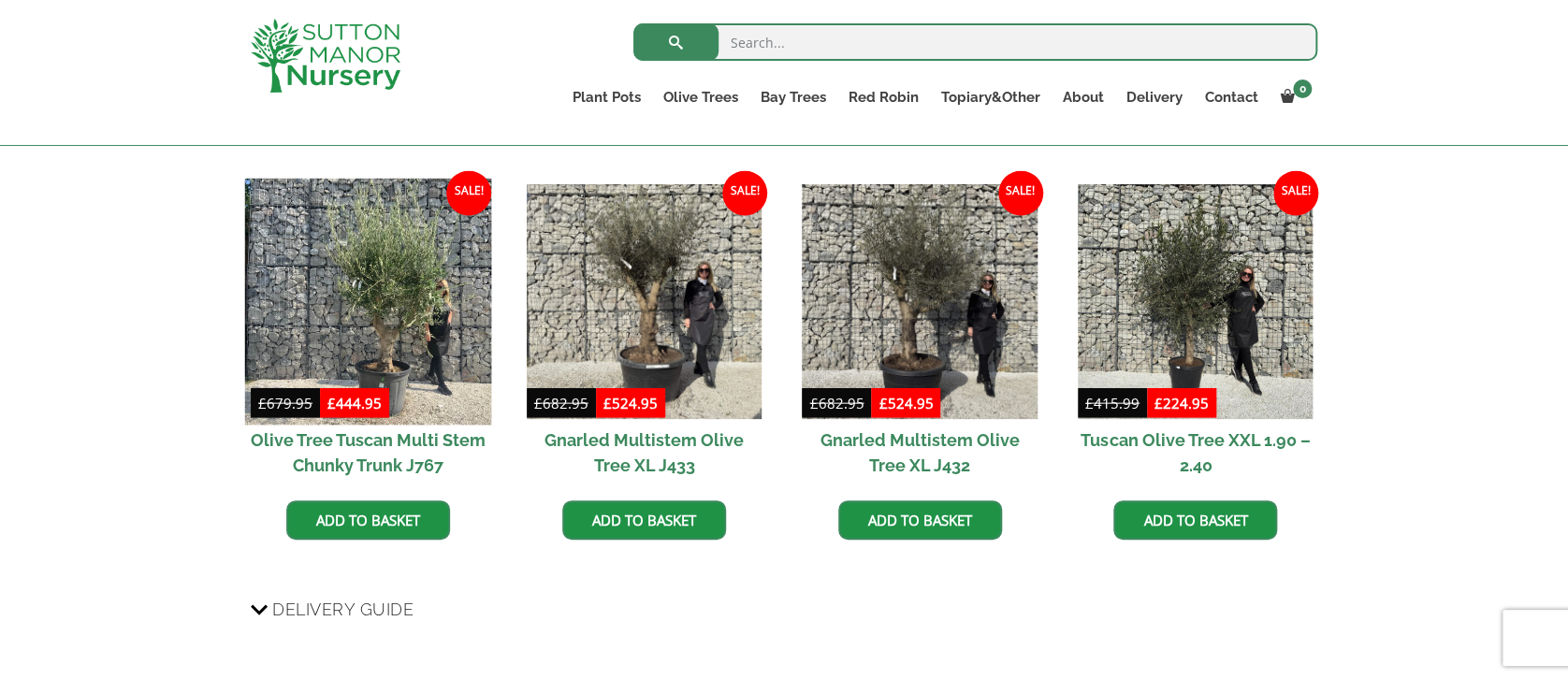 click at bounding box center [369, 301] 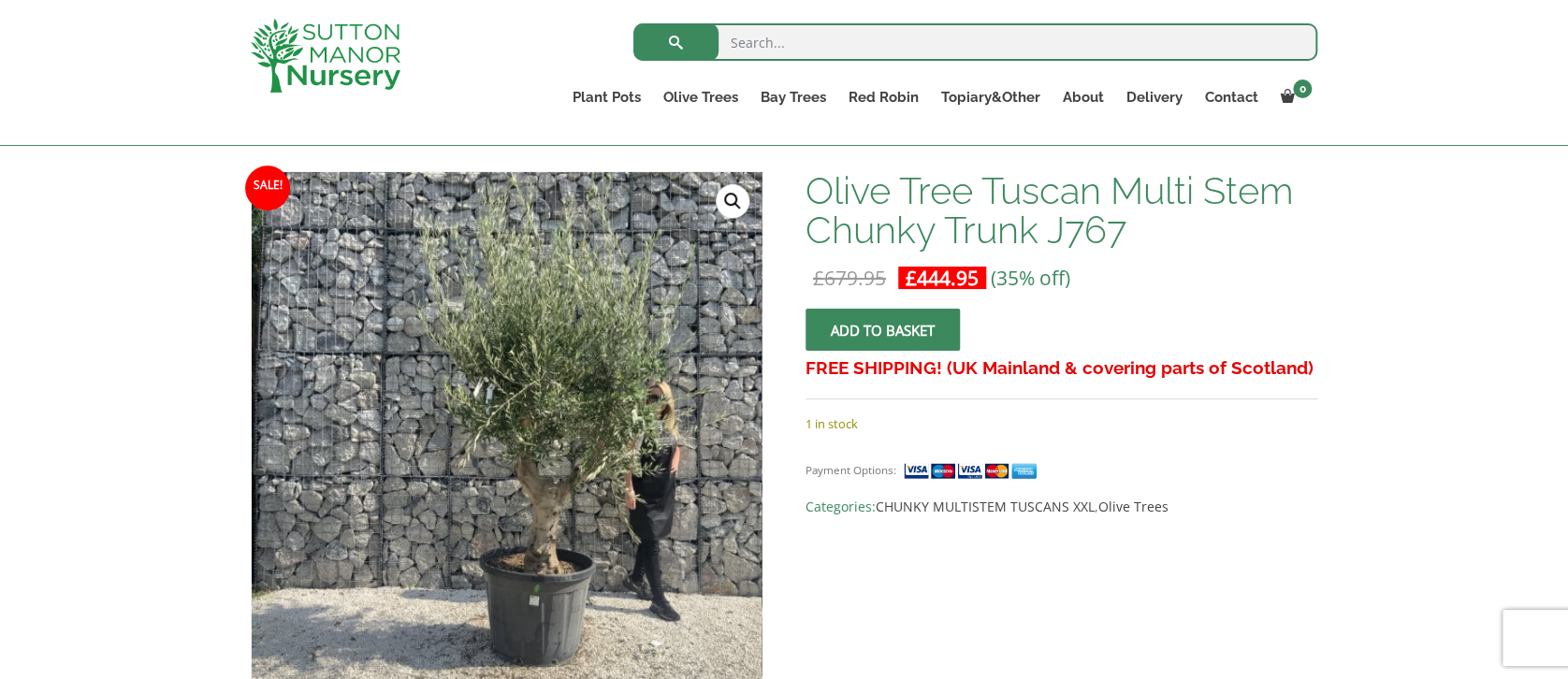 scroll, scrollTop: 0, scrollLeft: 0, axis: both 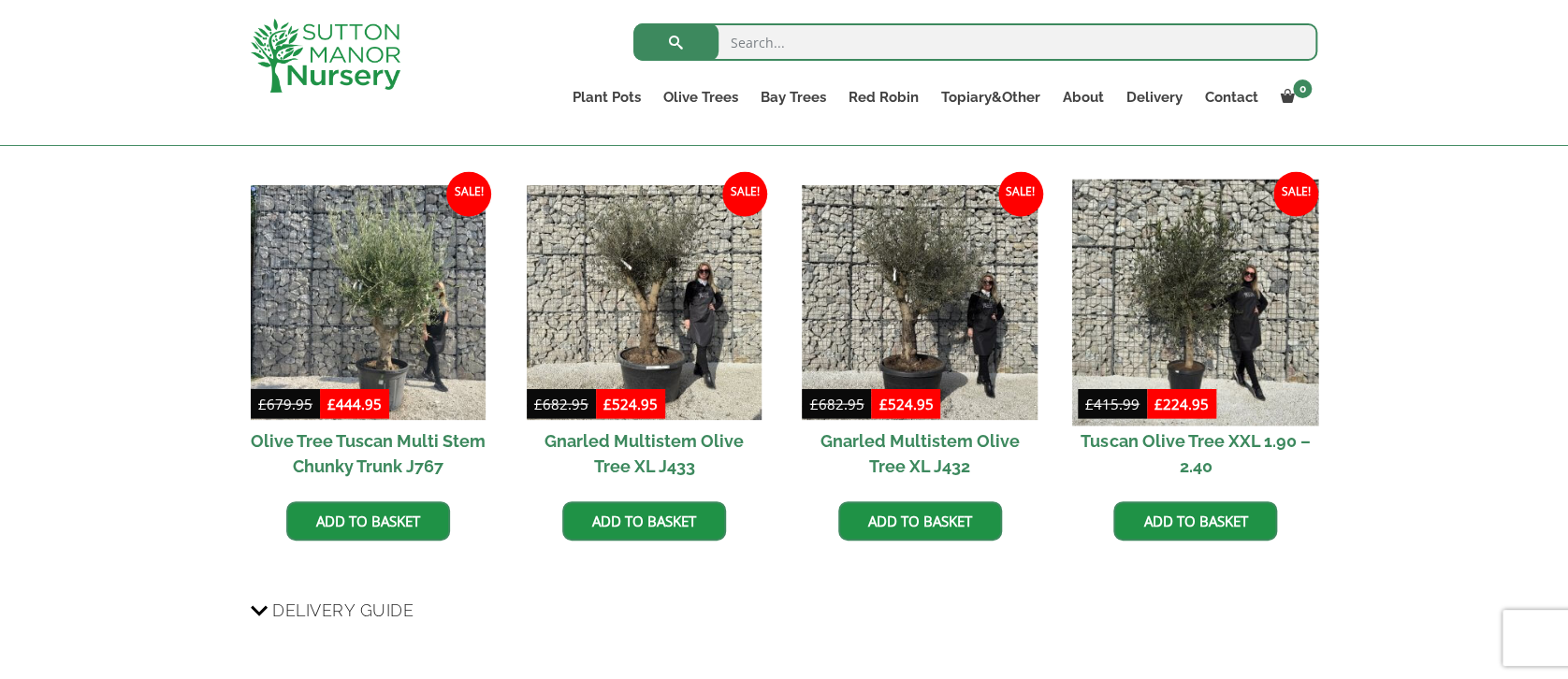click at bounding box center [1196, 302] 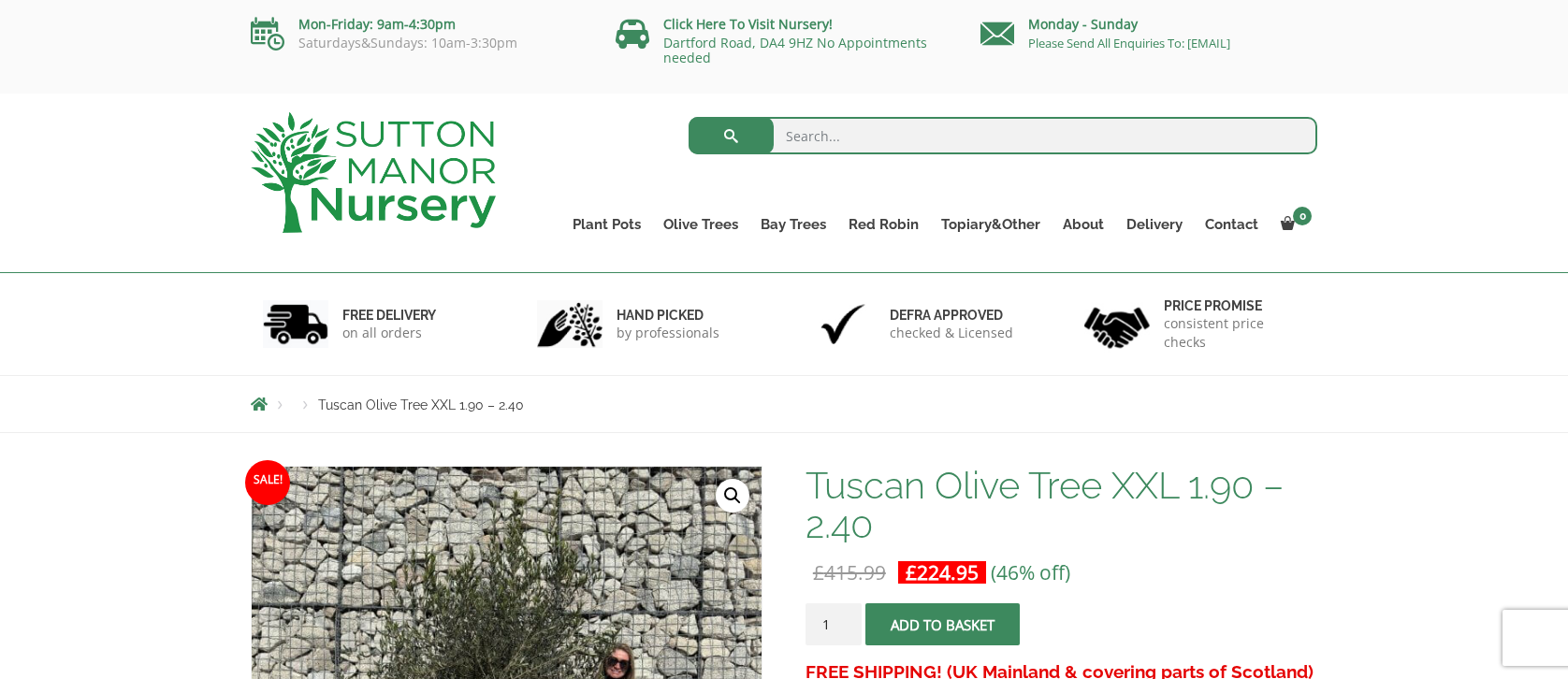 scroll, scrollTop: 0, scrollLeft: 0, axis: both 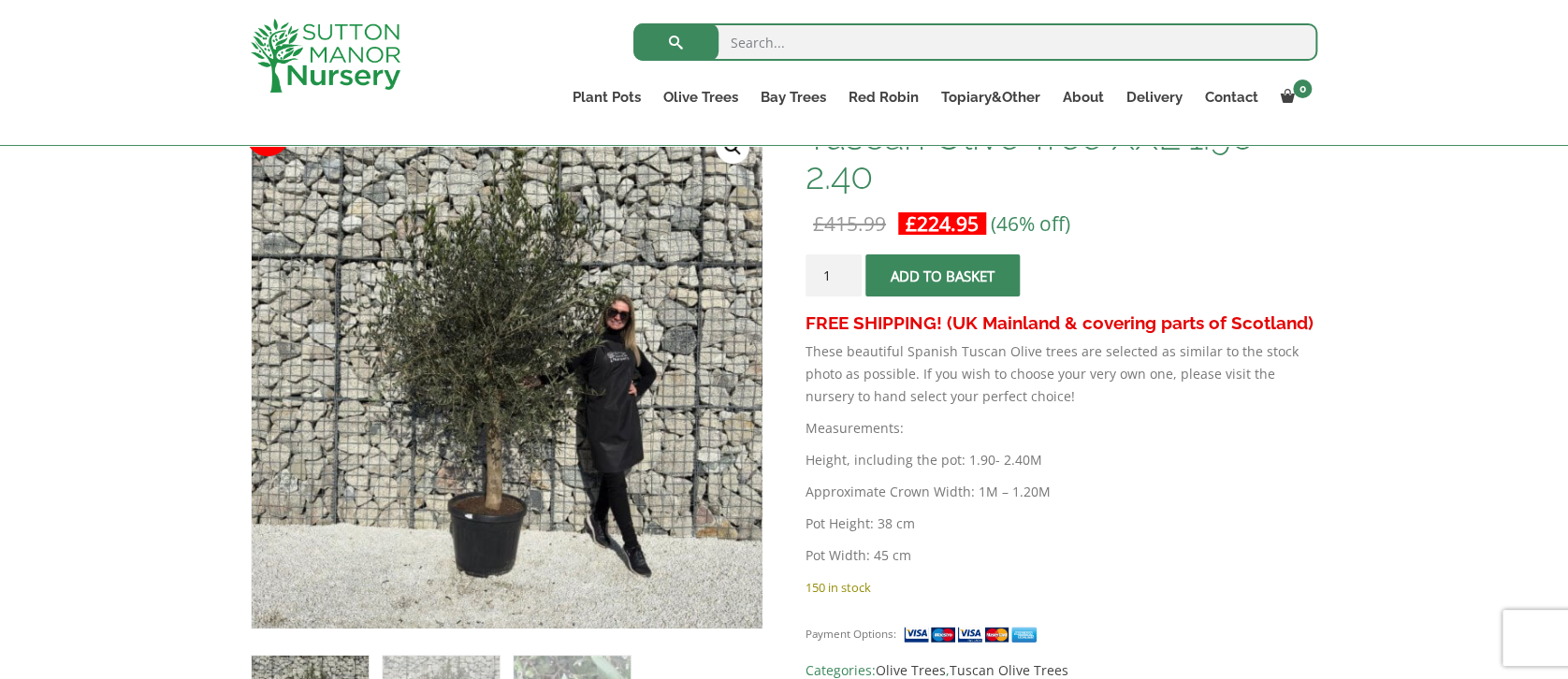click on "Tuscan Olive Tree XXL 1.90 - 2.40 quantity
1
Add to basket" at bounding box center [1061, 280] 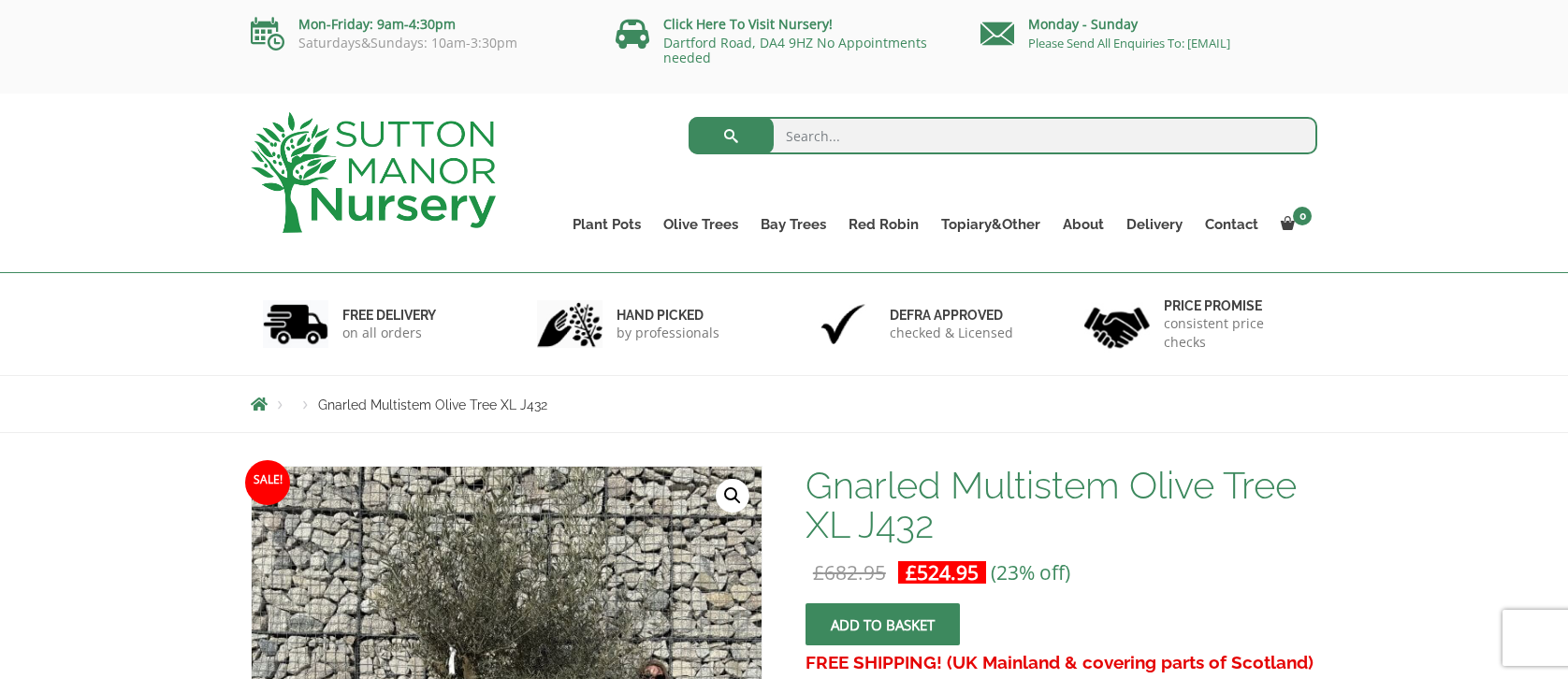 scroll, scrollTop: 0, scrollLeft: 0, axis: both 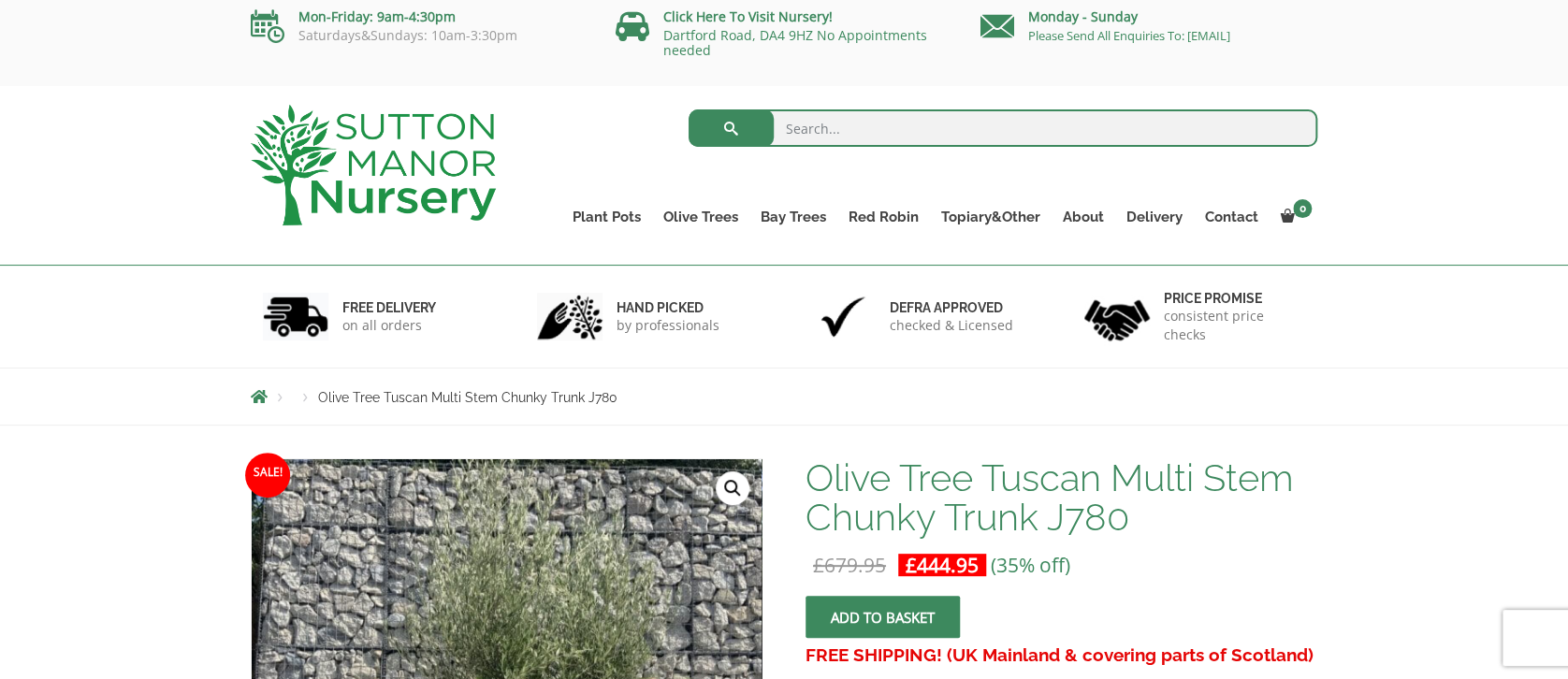 click at bounding box center [1003, 128] 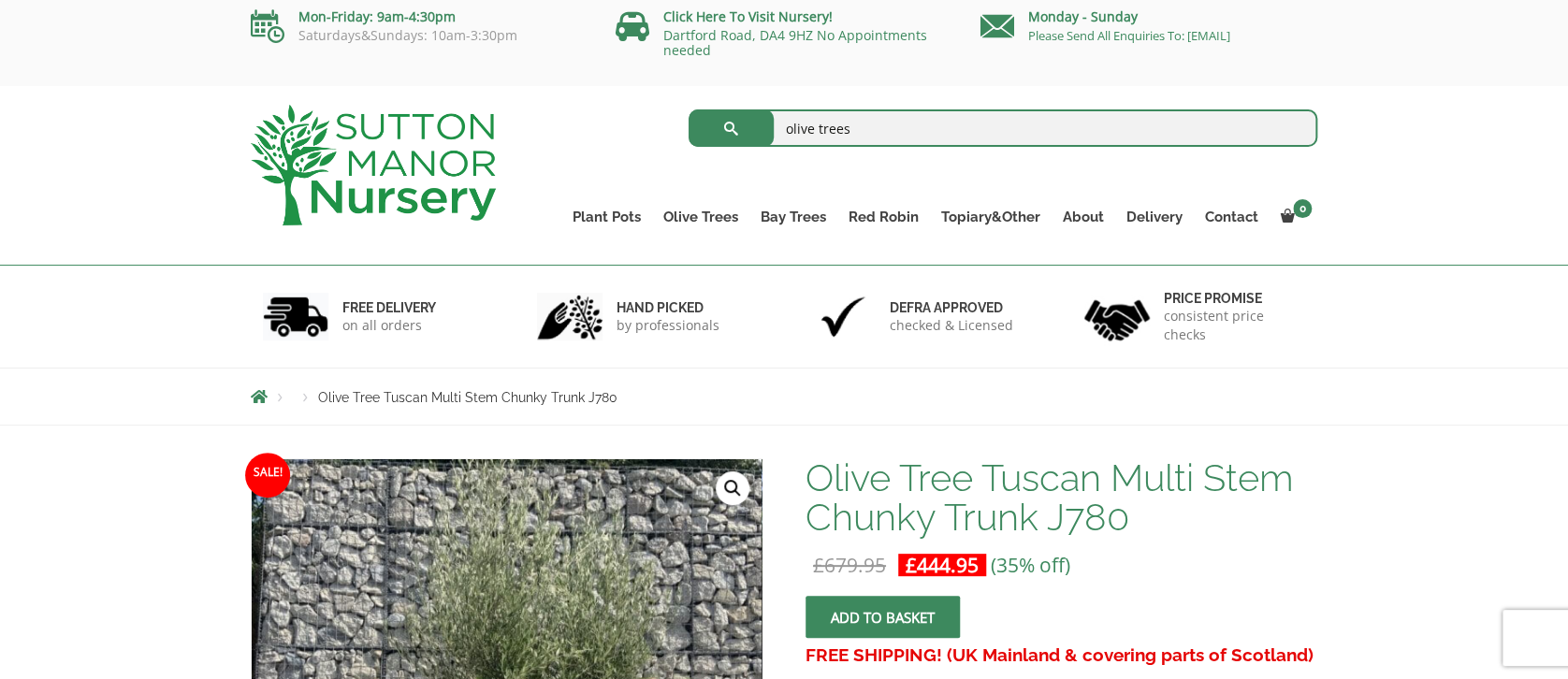 type on "olive trees" 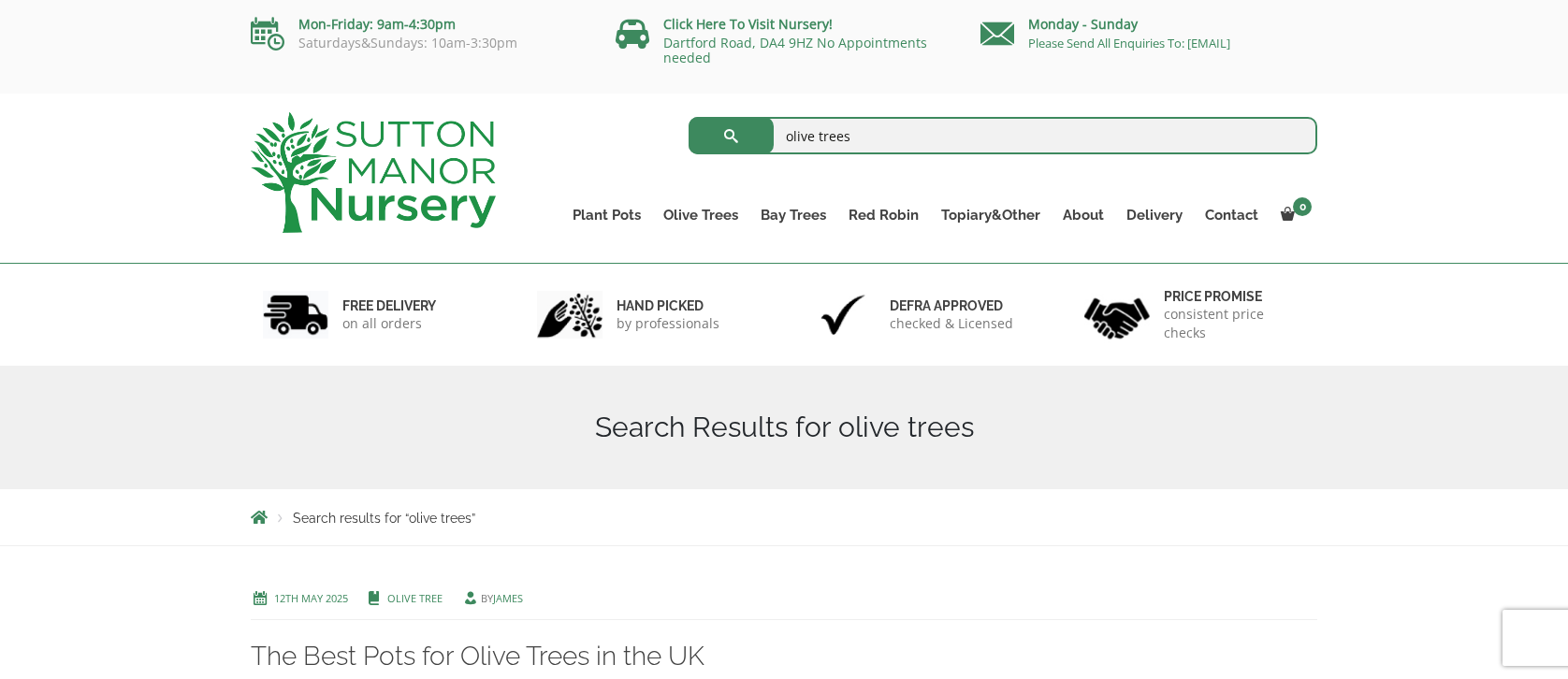 scroll, scrollTop: 0, scrollLeft: 0, axis: both 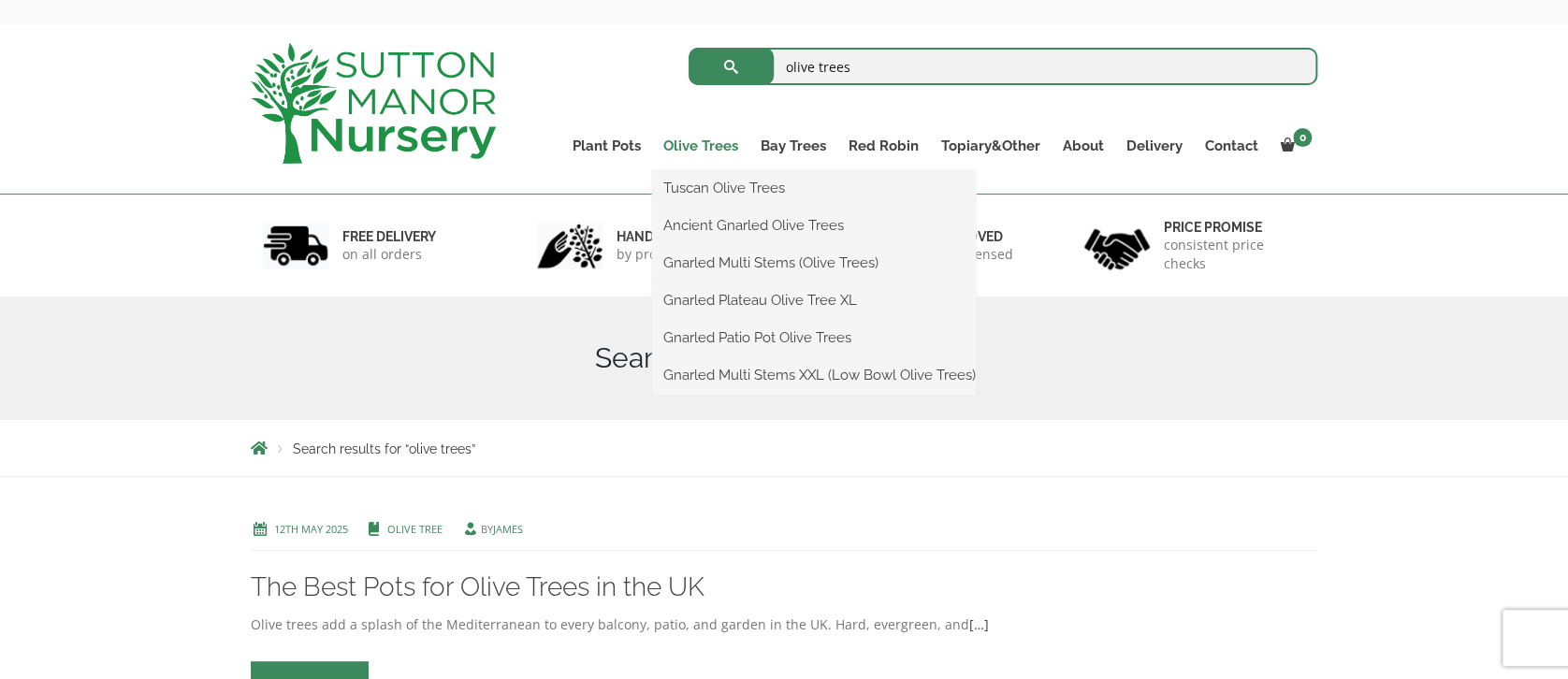 click on "Olive Trees" at bounding box center (701, 146) 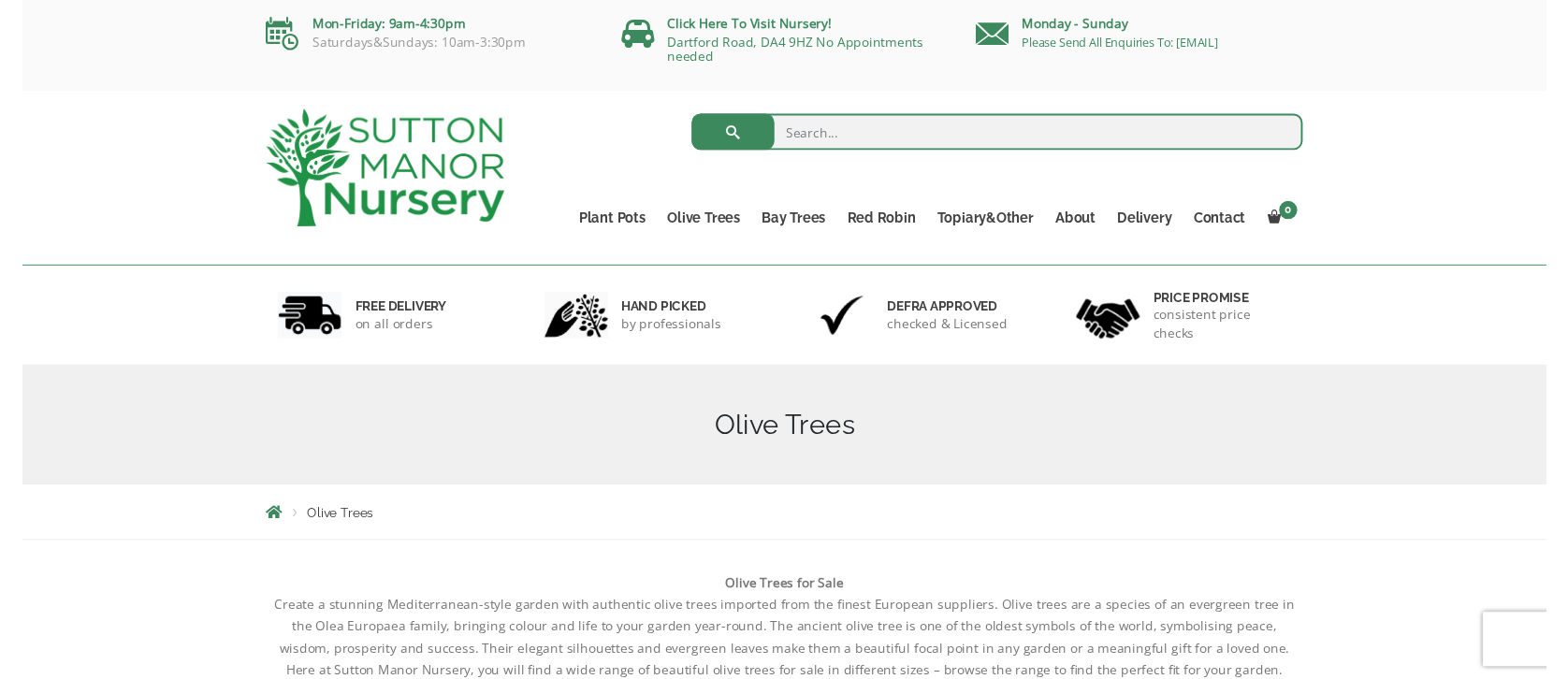 scroll, scrollTop: 0, scrollLeft: 0, axis: both 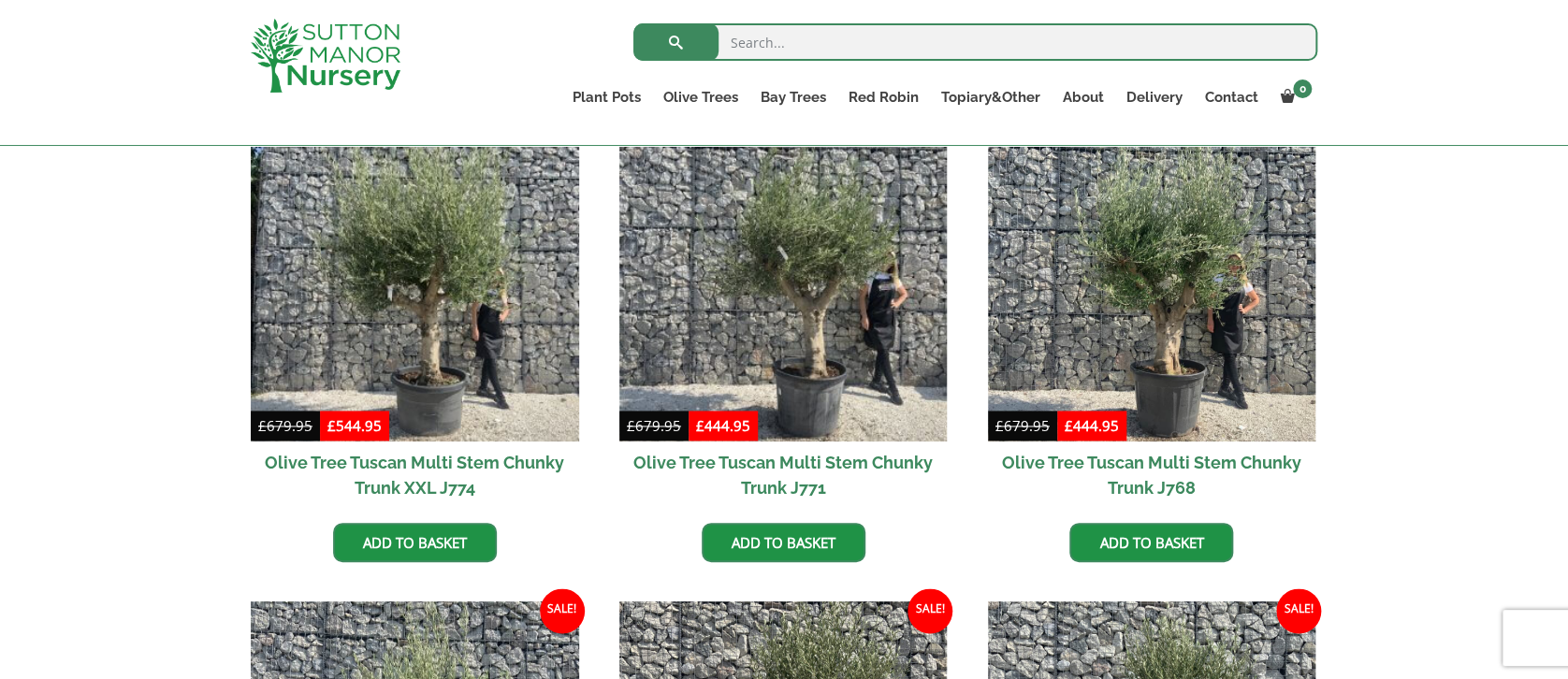 click on "Olive Tree Tuscan Multi Stem Chunky Trunk J768" at bounding box center [1152, 475] 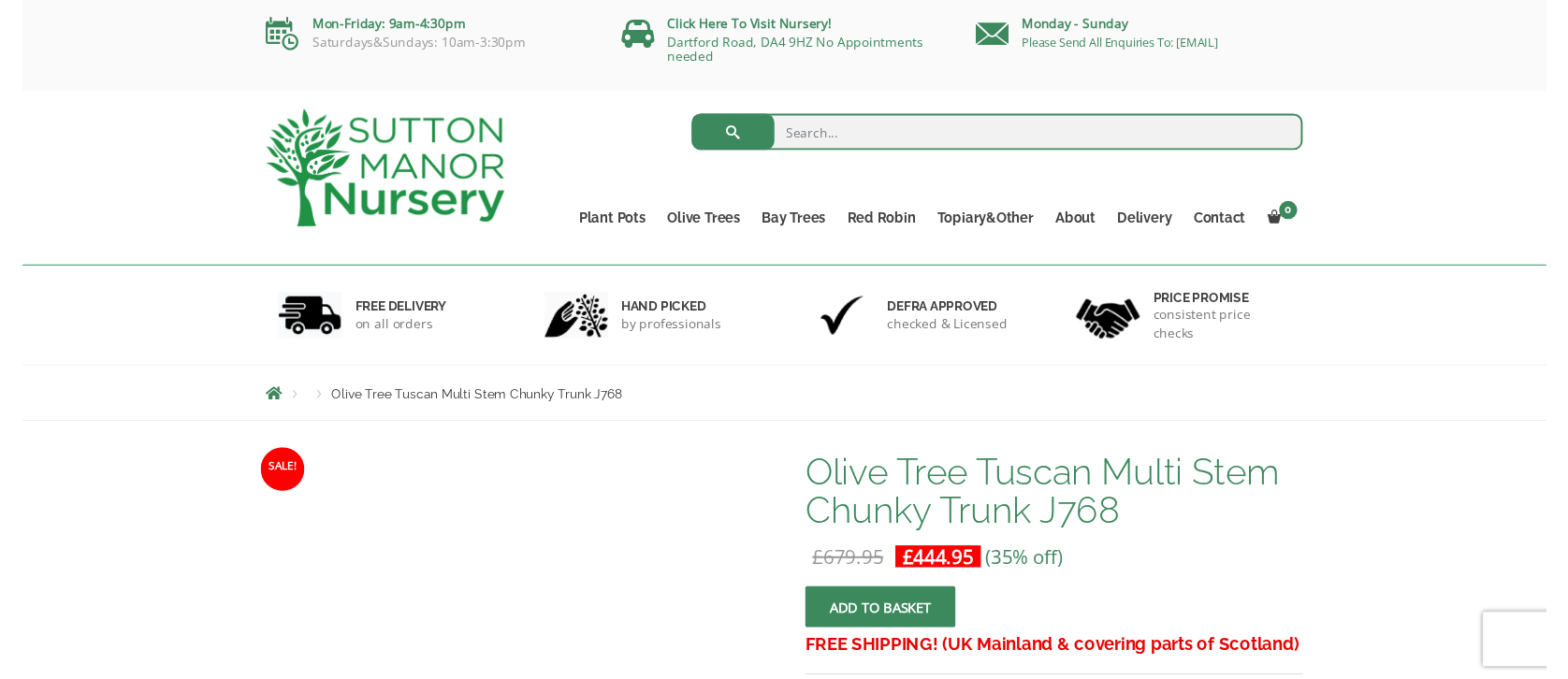 scroll, scrollTop: 0, scrollLeft: 0, axis: both 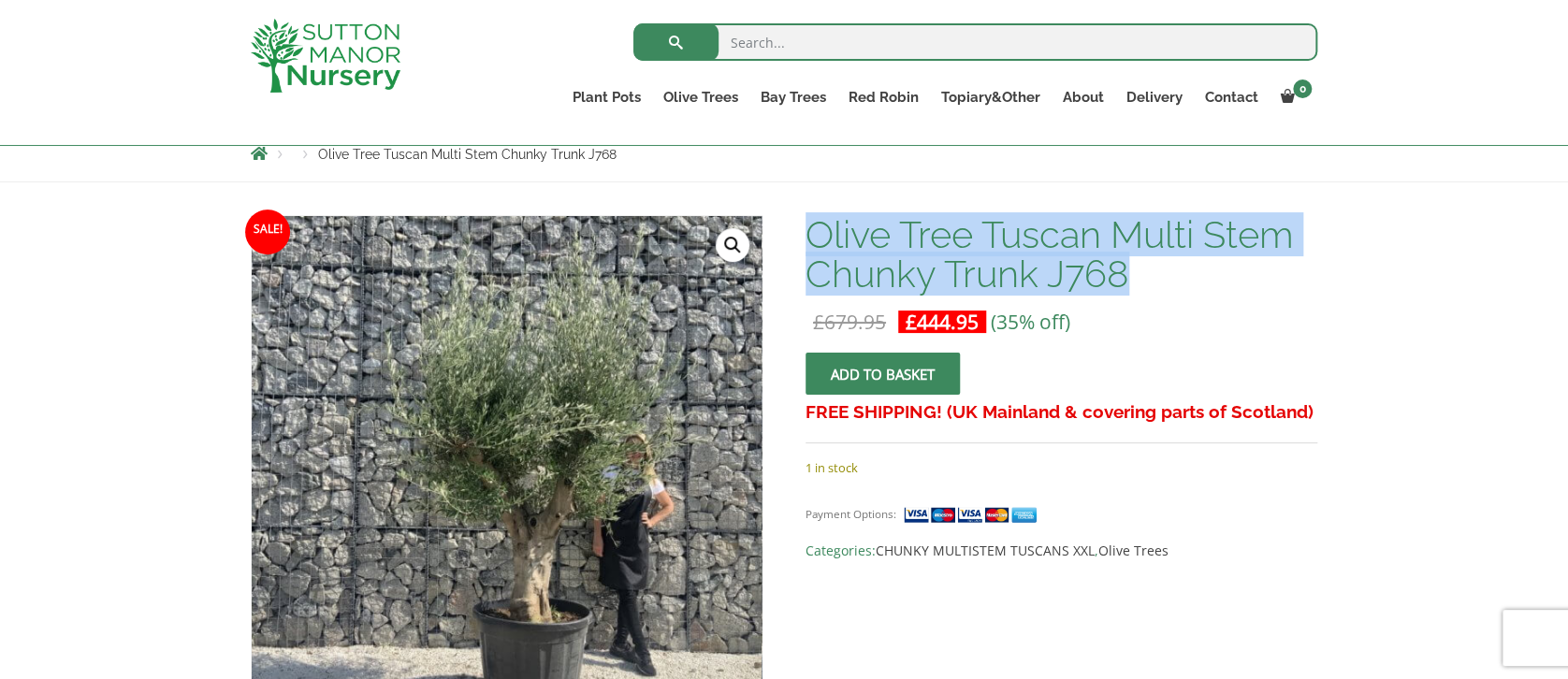 drag, startPoint x: 807, startPoint y: 235, endPoint x: 1125, endPoint y: 277, distance: 320.76159 